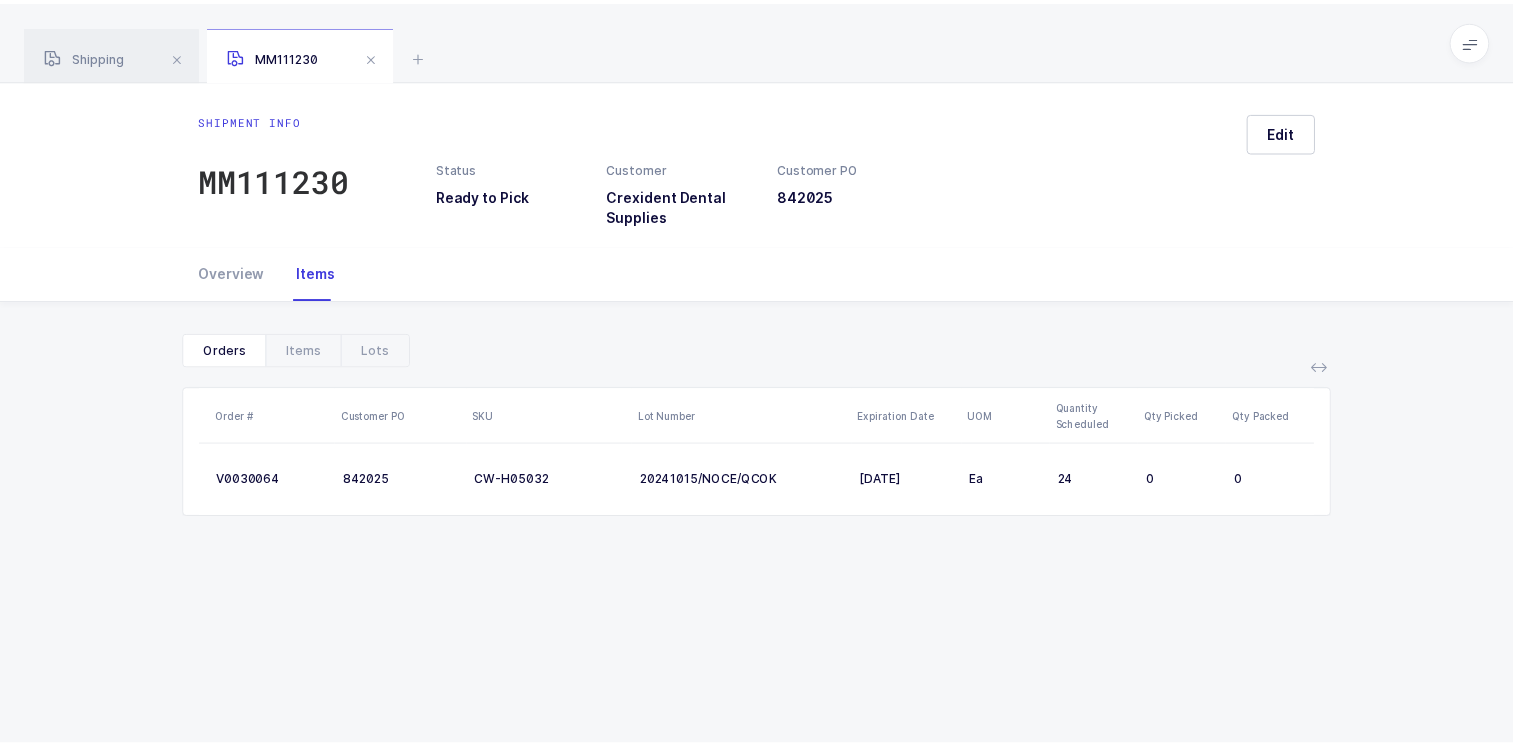 scroll, scrollTop: 0, scrollLeft: 0, axis: both 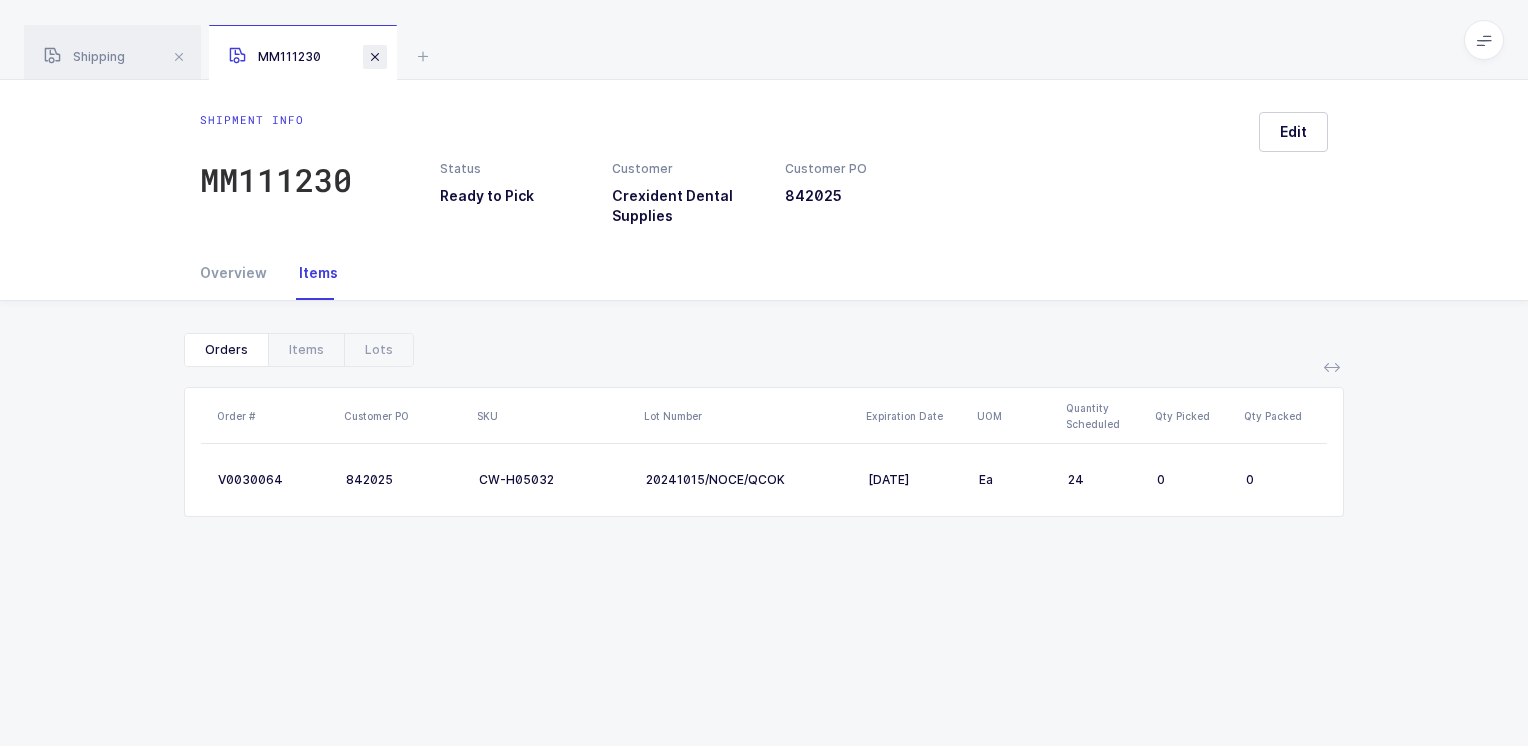 click at bounding box center [375, 57] 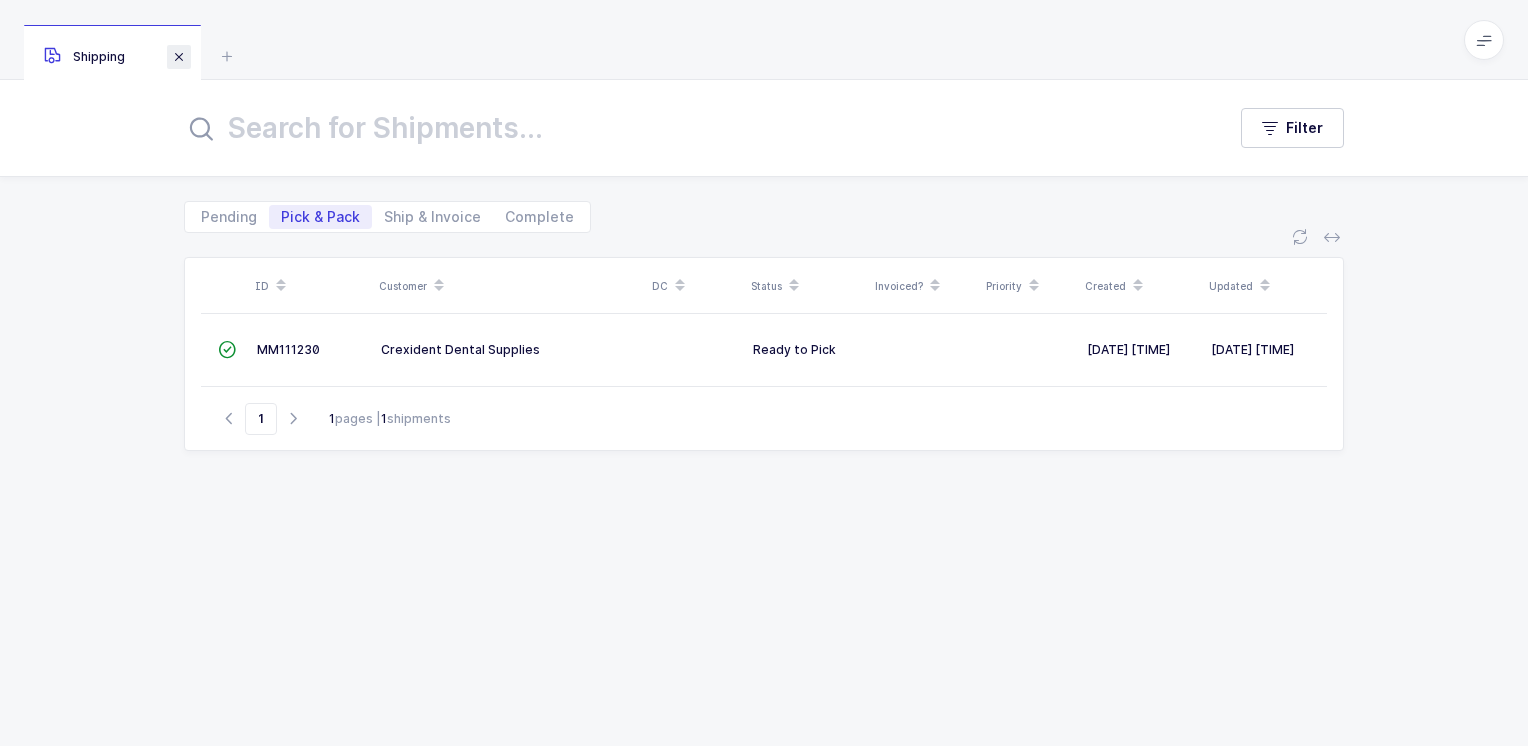 click at bounding box center [179, 57] 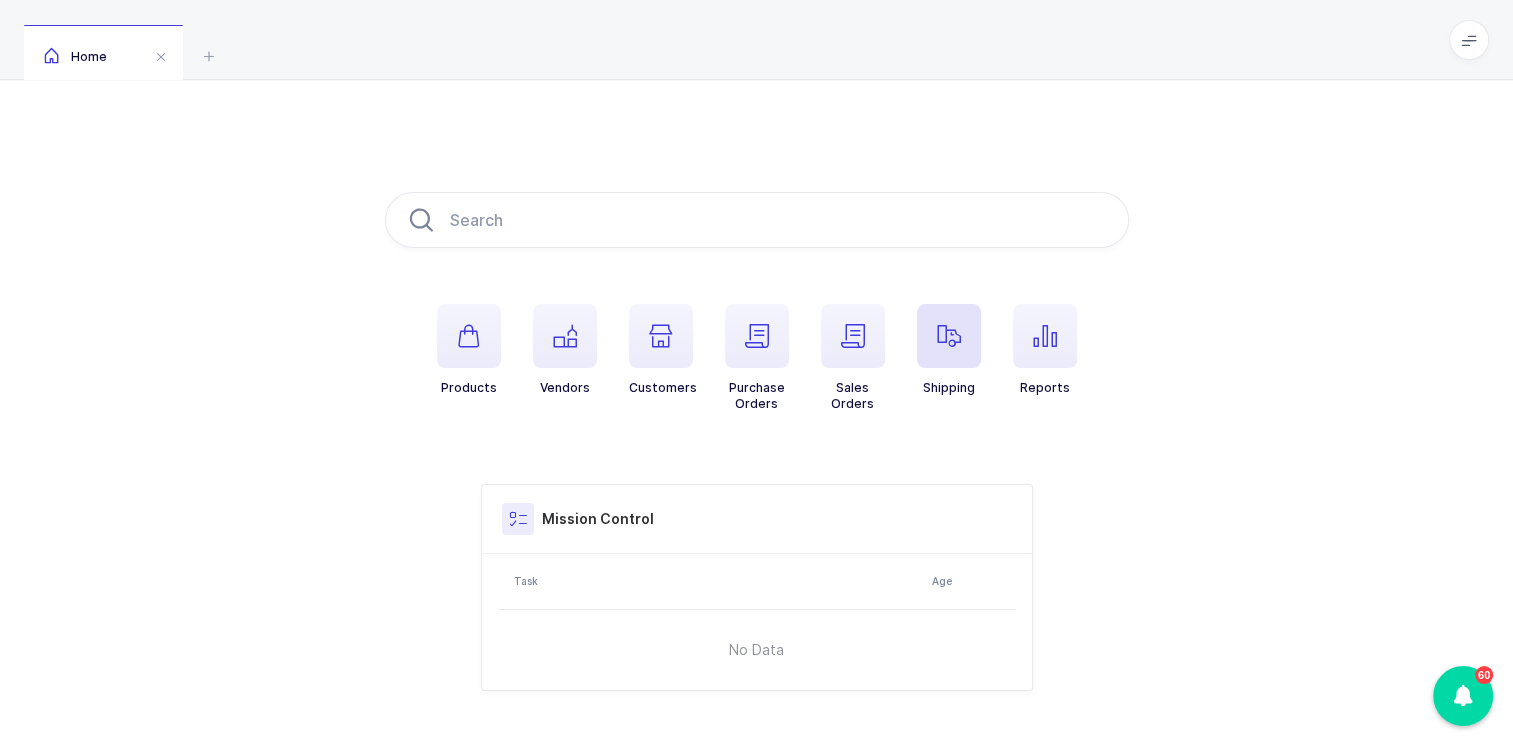 click at bounding box center [949, 336] 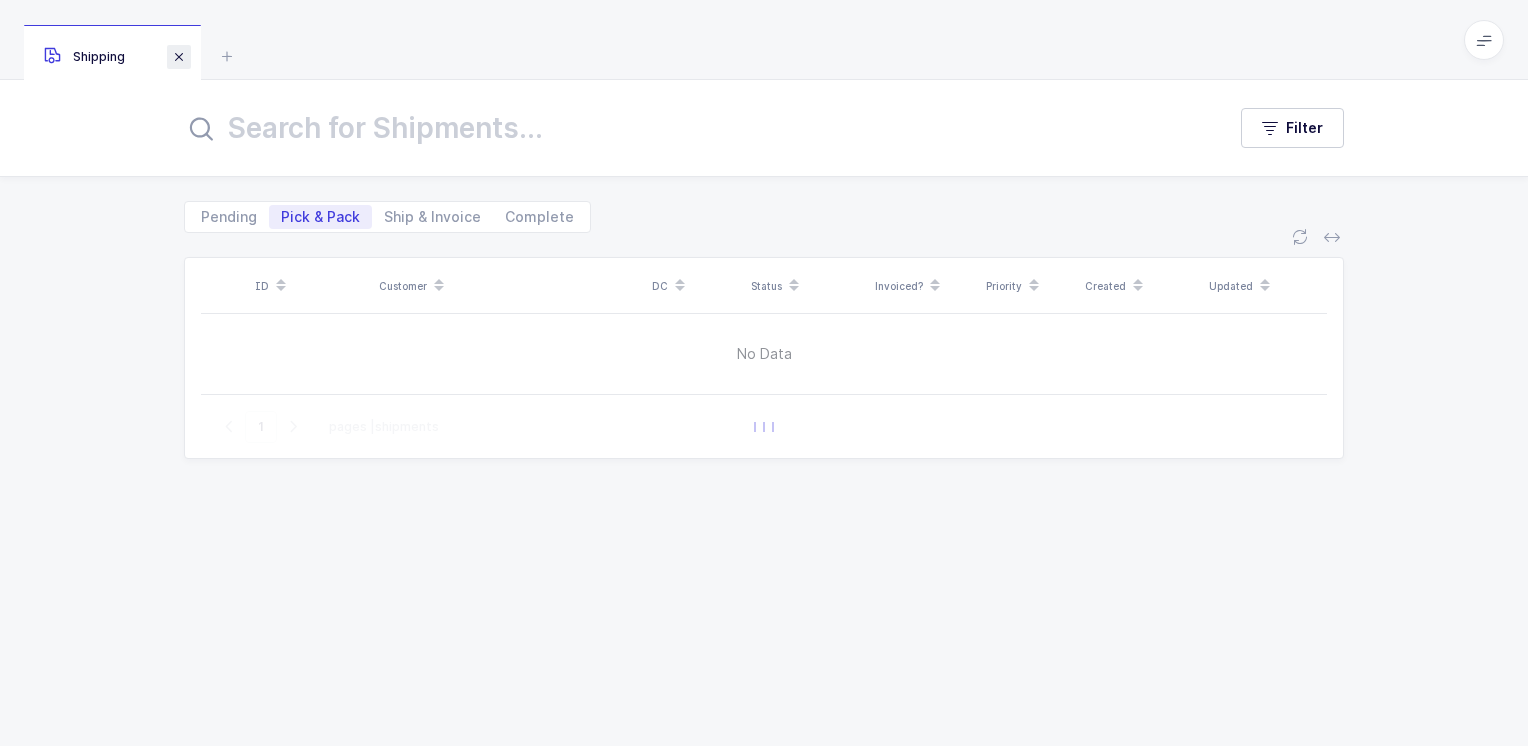 click at bounding box center [179, 57] 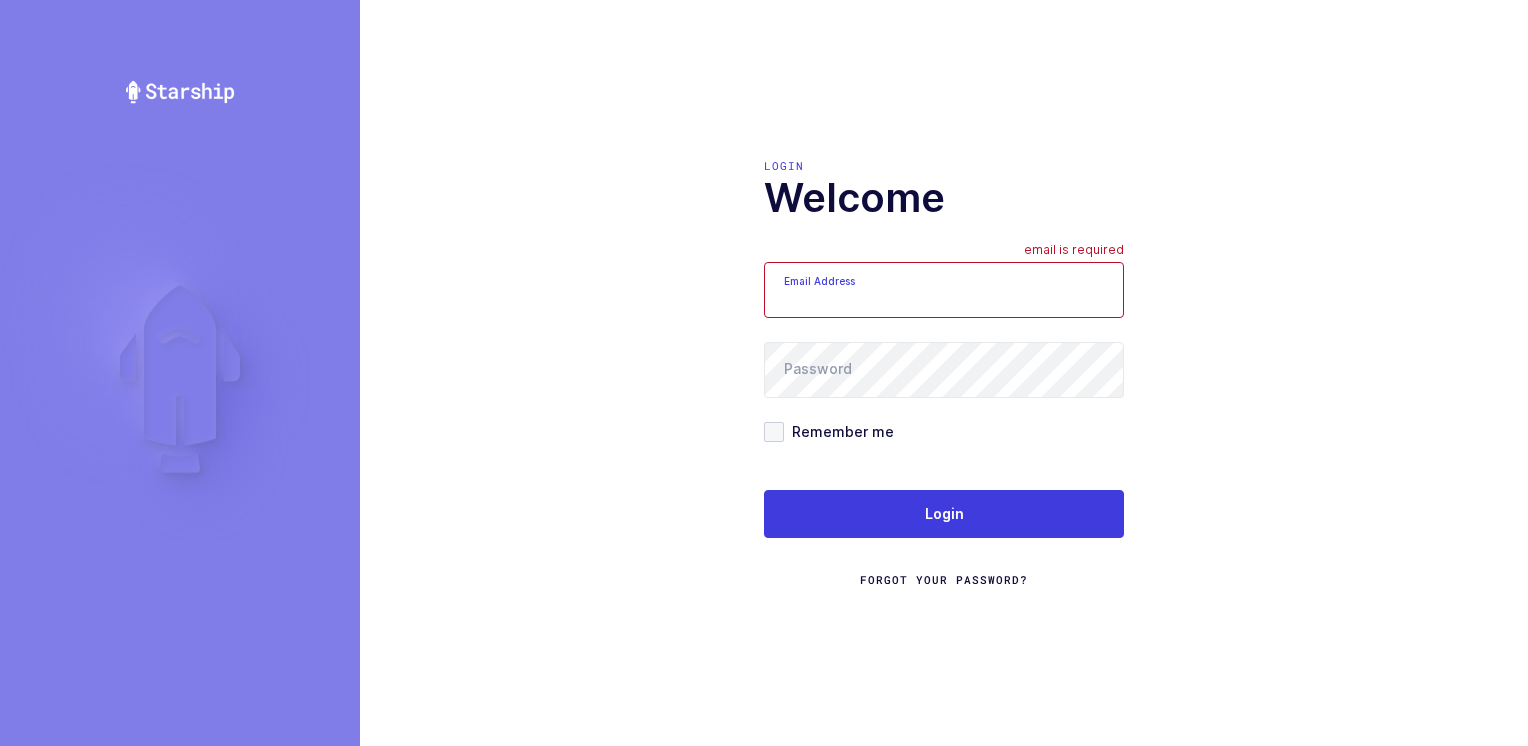scroll, scrollTop: 0, scrollLeft: 0, axis: both 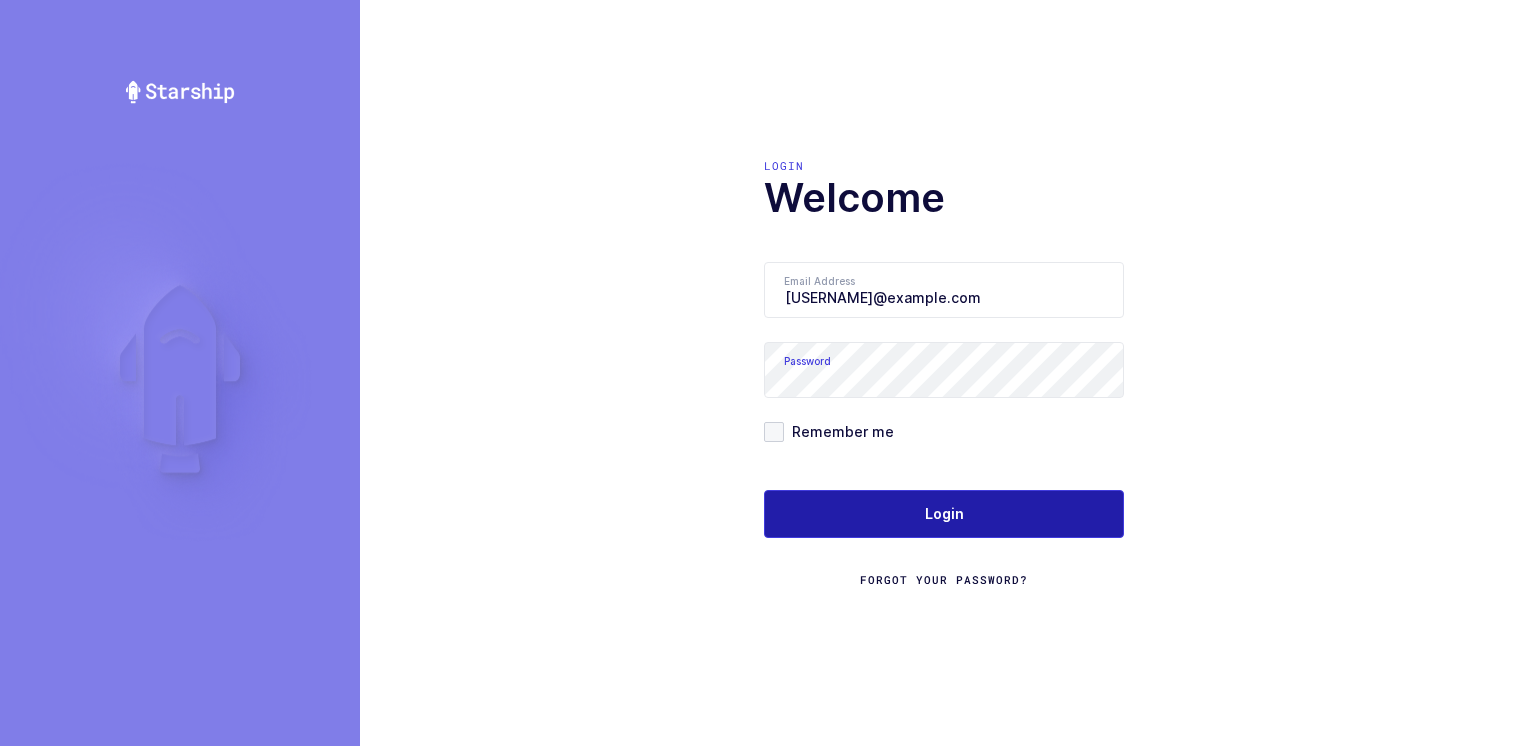 click on "Login" at bounding box center [944, 514] 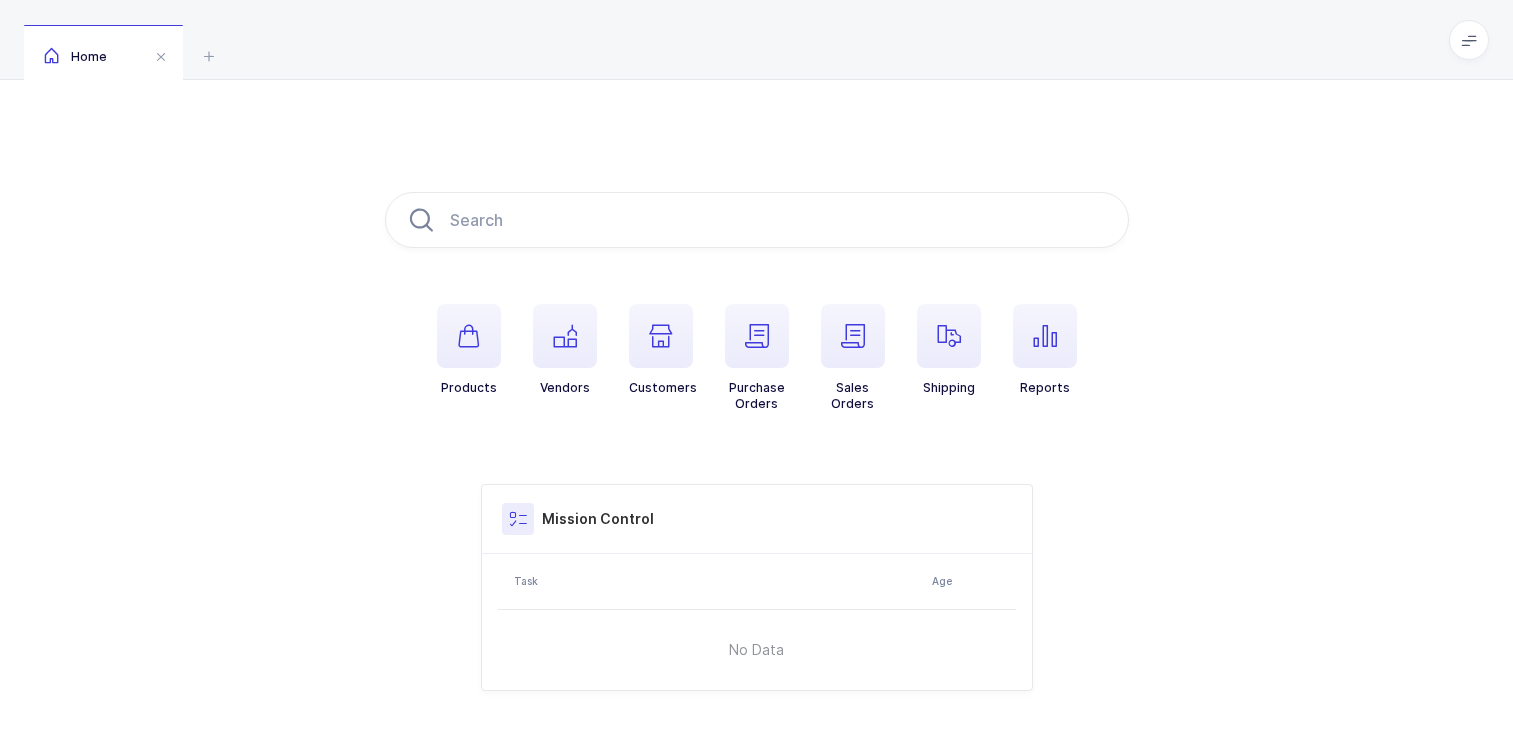 scroll, scrollTop: 0, scrollLeft: 0, axis: both 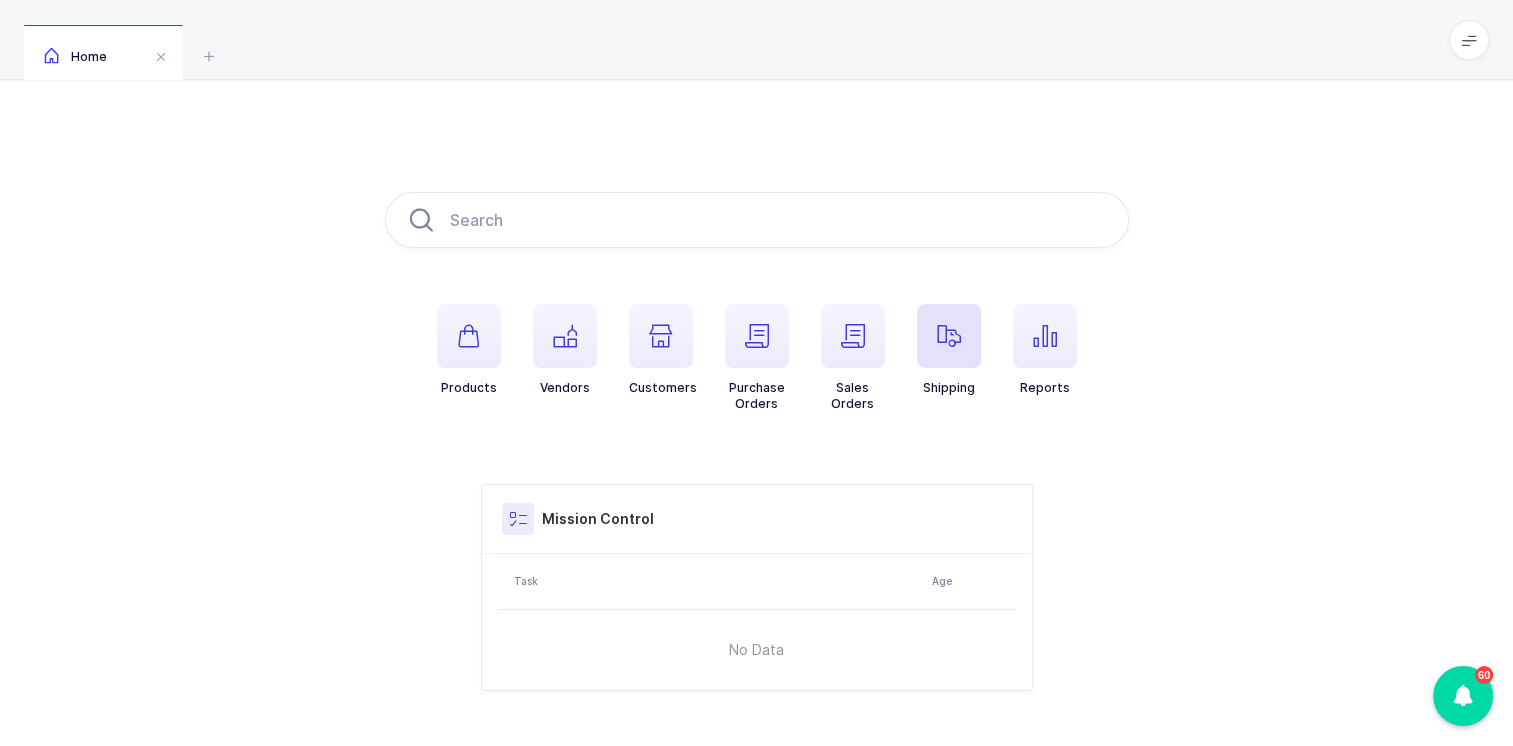click at bounding box center [949, 336] 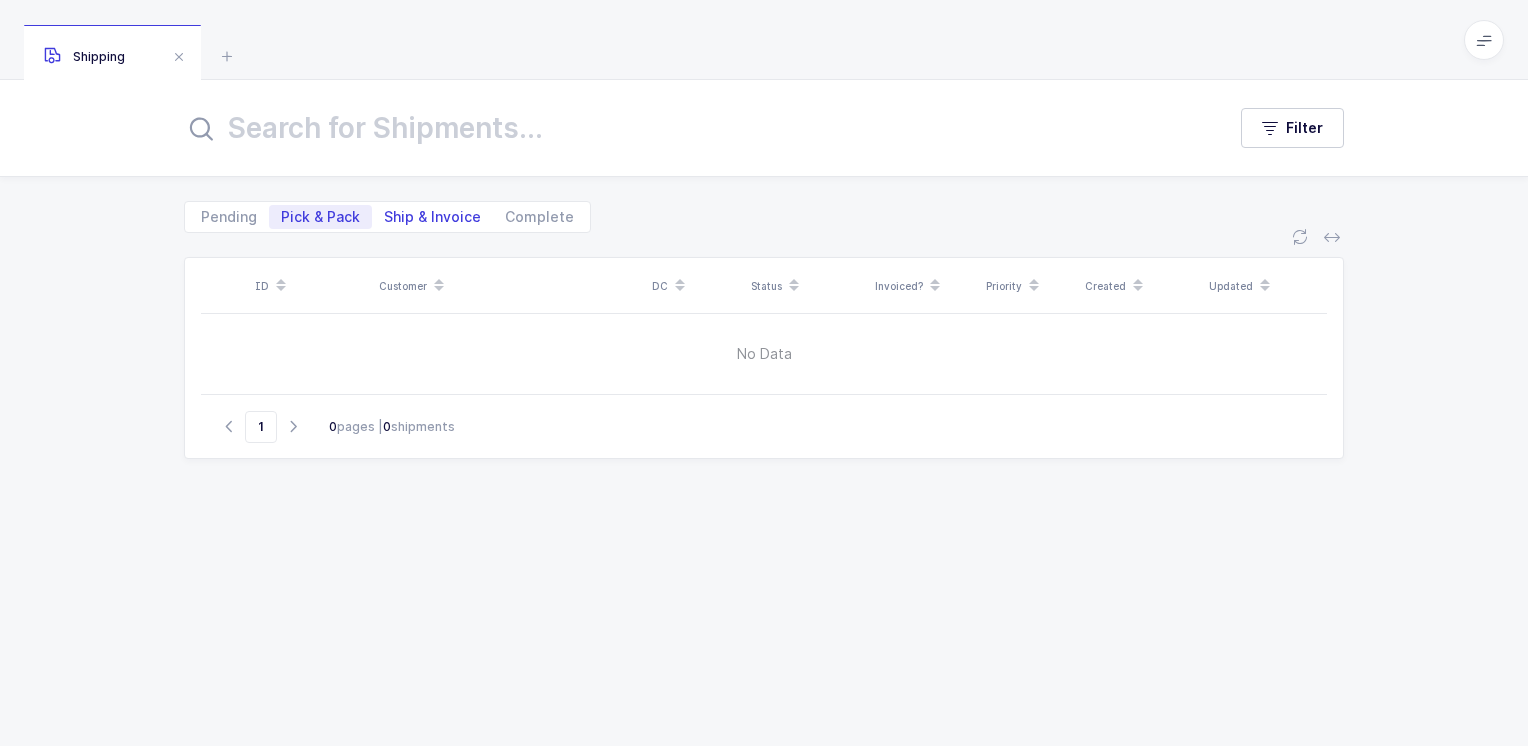 click on "Ship & Invoice" at bounding box center (432, 217) 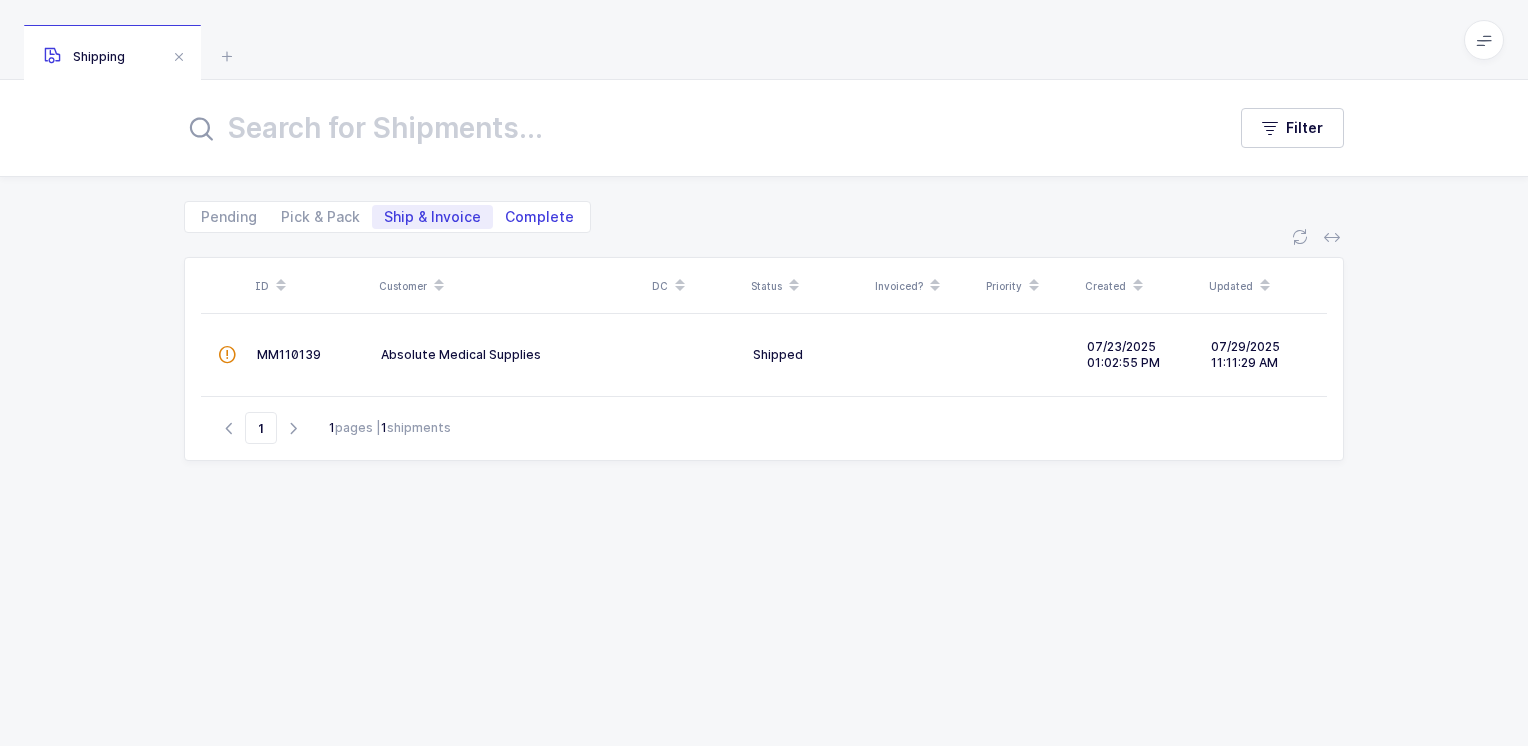 click on "Complete" at bounding box center [539, 217] 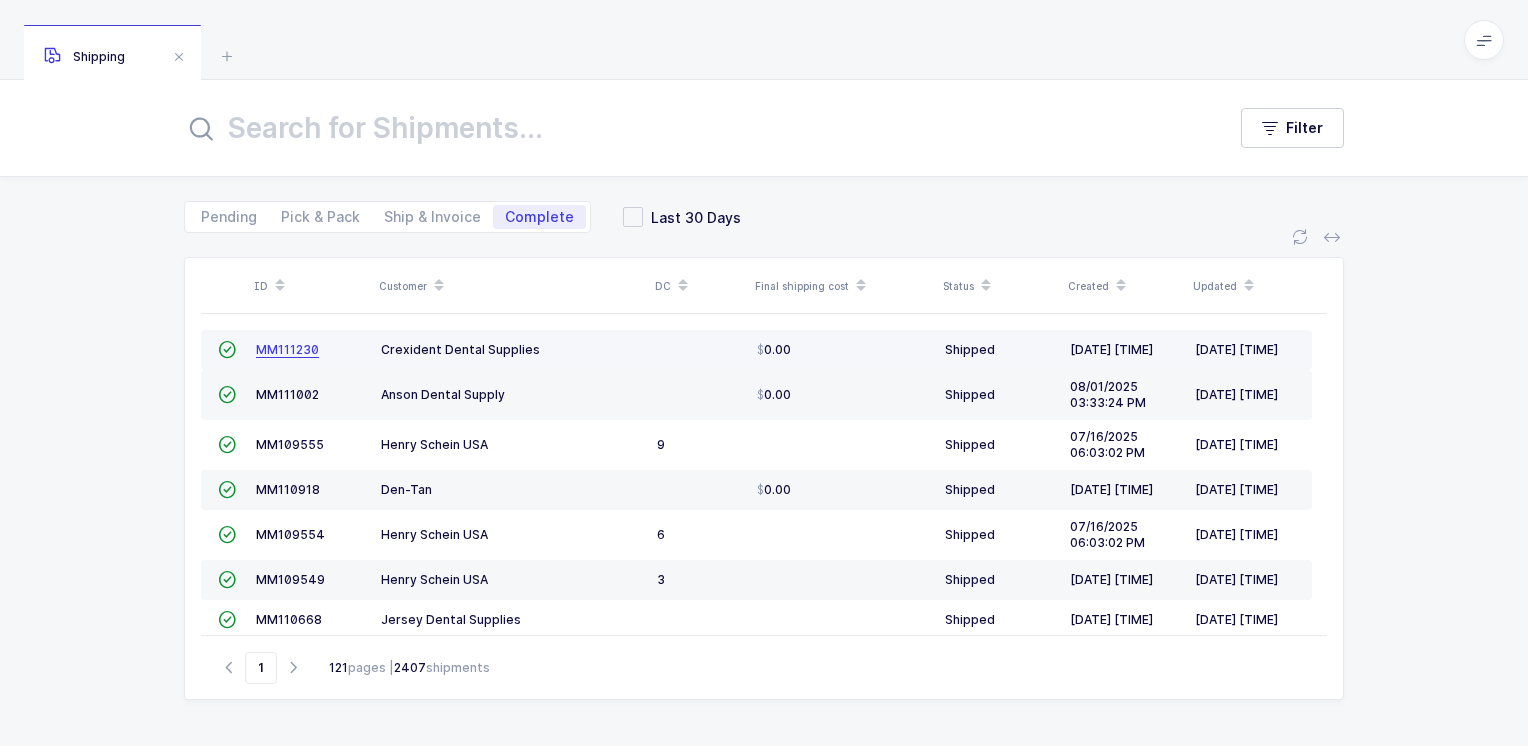 click on "MM111230" at bounding box center [287, 349] 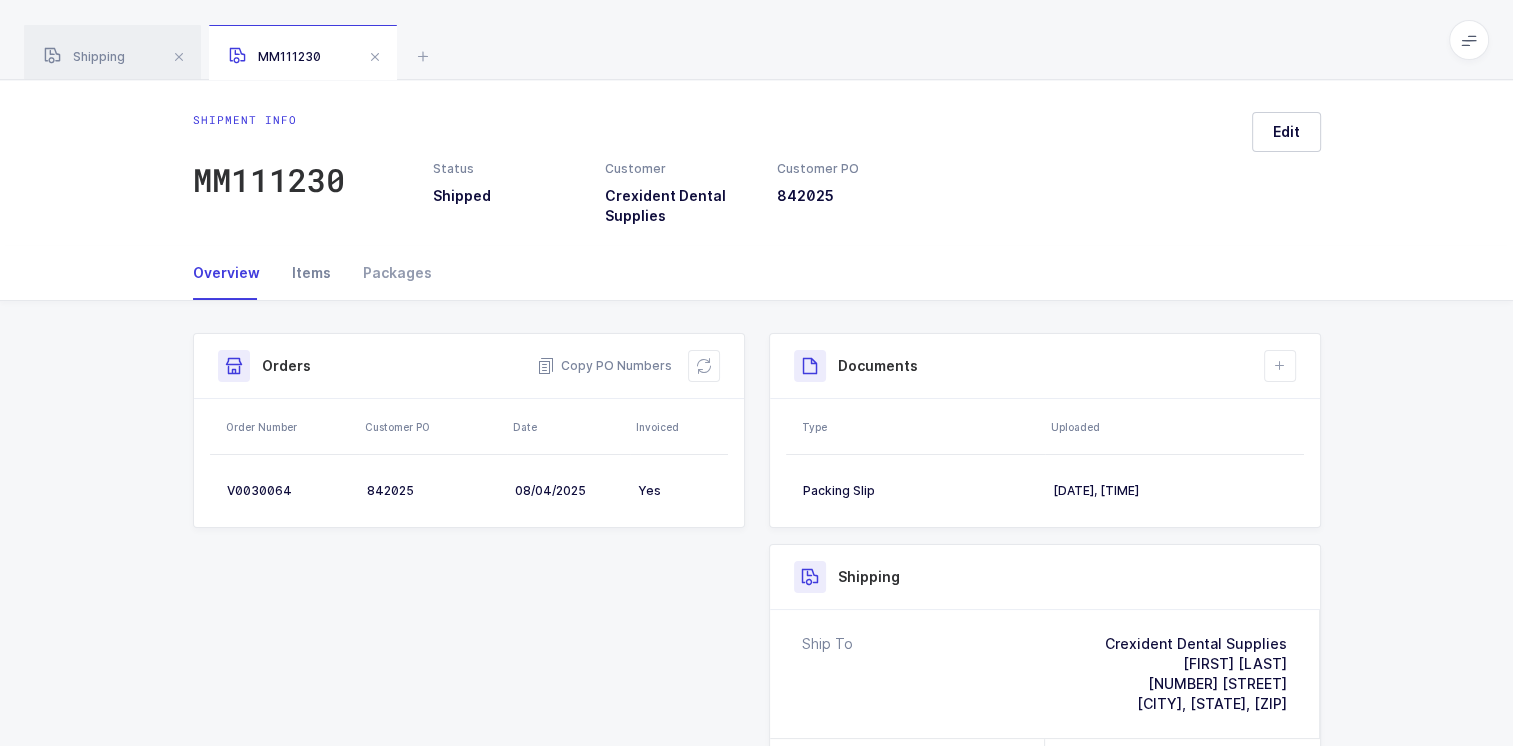 click on "Items" at bounding box center [311, 273] 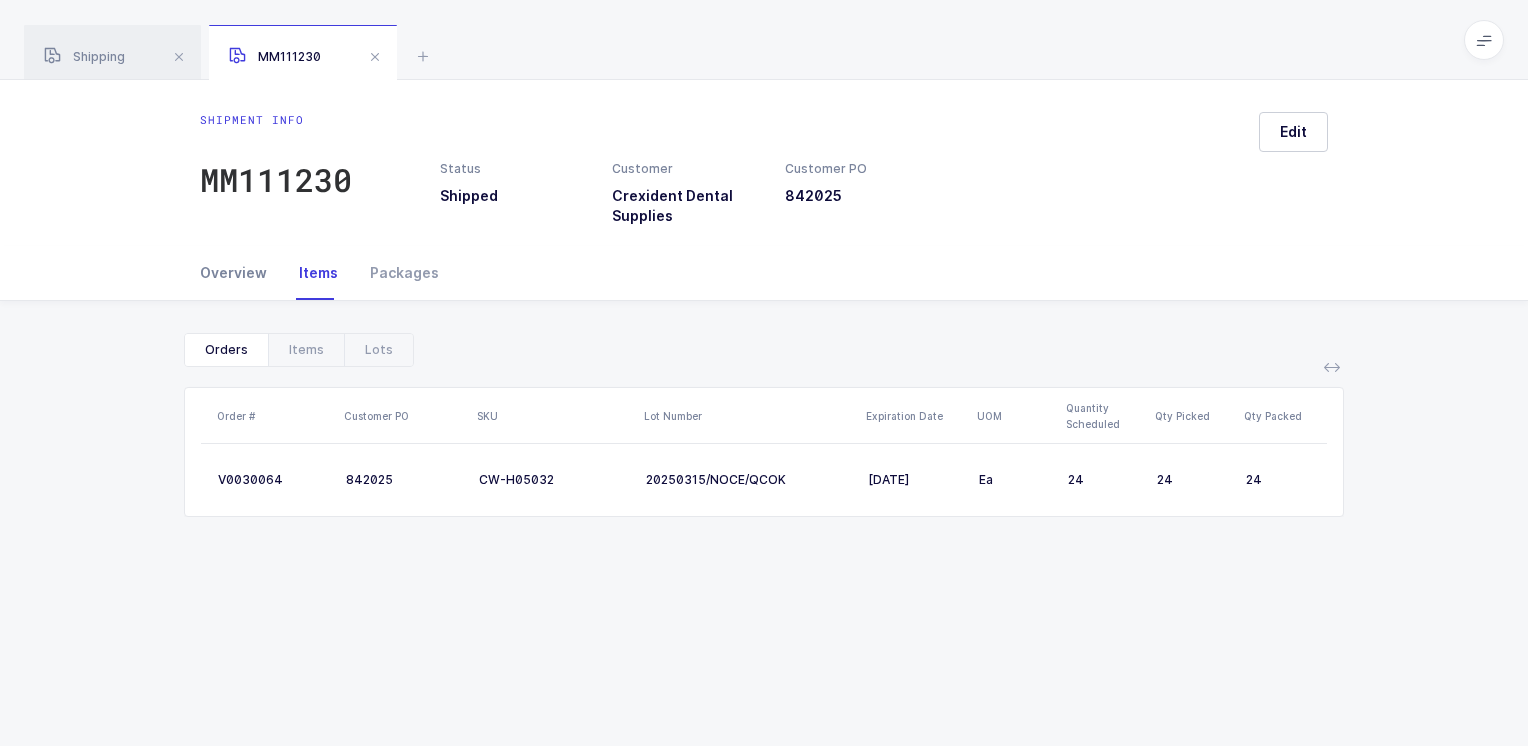 click on "Overview" at bounding box center [241, 273] 